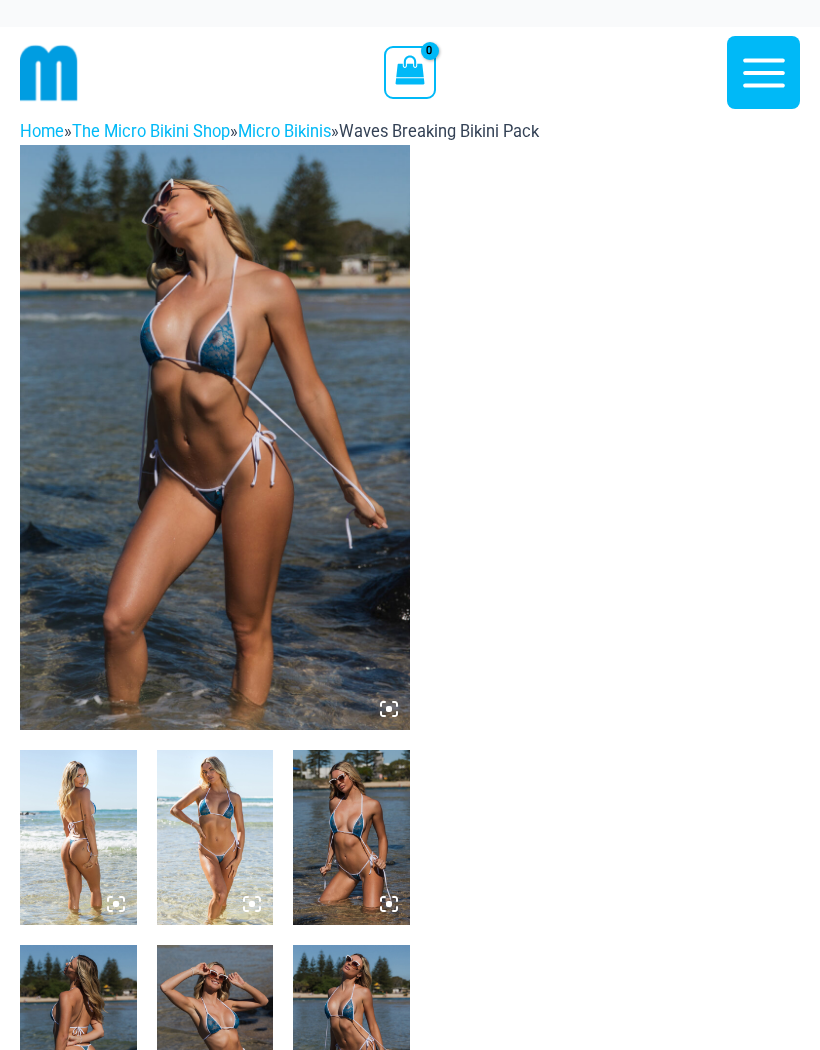 scroll, scrollTop: 0, scrollLeft: 0, axis: both 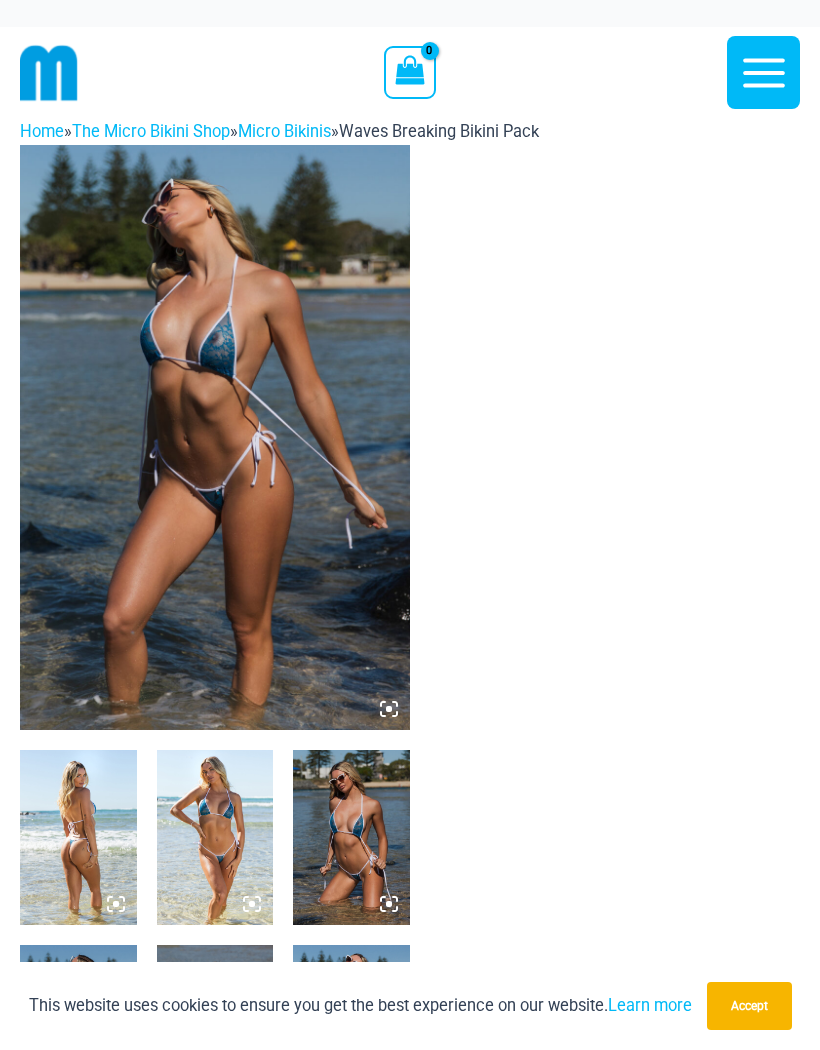 click at bounding box center [215, 437] 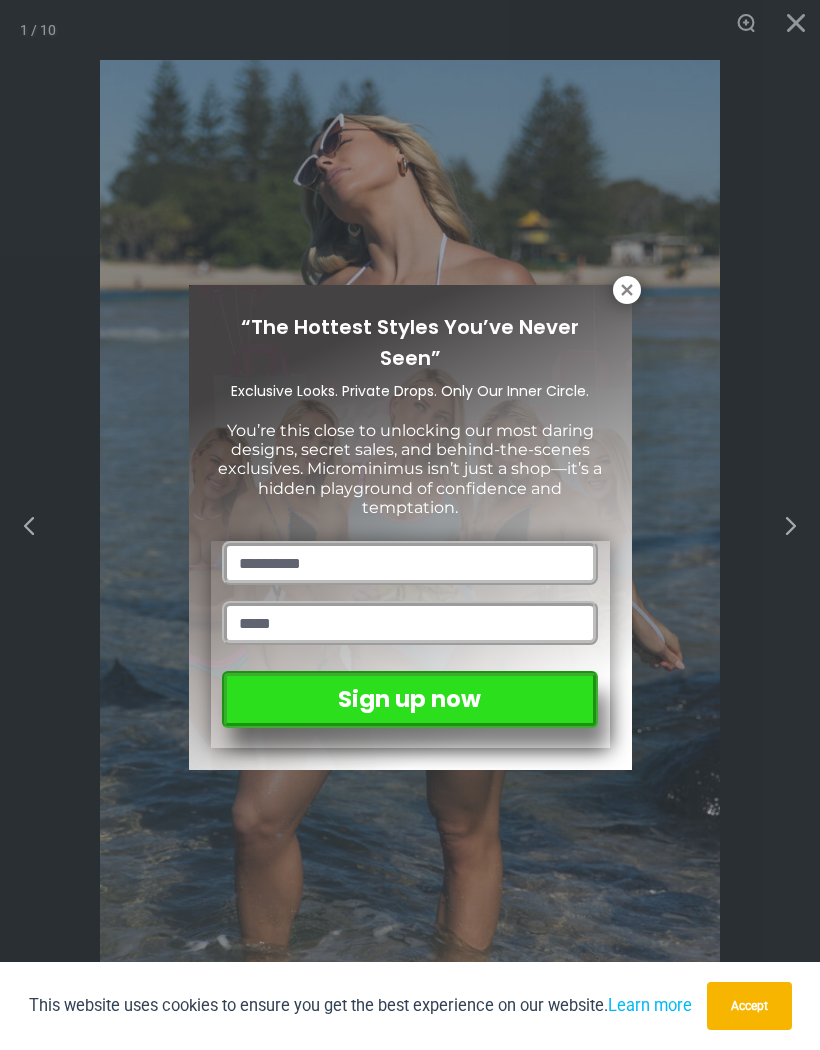 click on "“The Hottest Styles You’ve Never Seen” Exclusive Looks. Private Drops. Only Our Inner Circle. You’re this close to unlocking our most daring designs, secret sales, and behind-the-scenes exclusives. Microminimus isn’t just a shop—it’s a hidden playground of confidence and temptation. Sign up now" at bounding box center (410, 525) 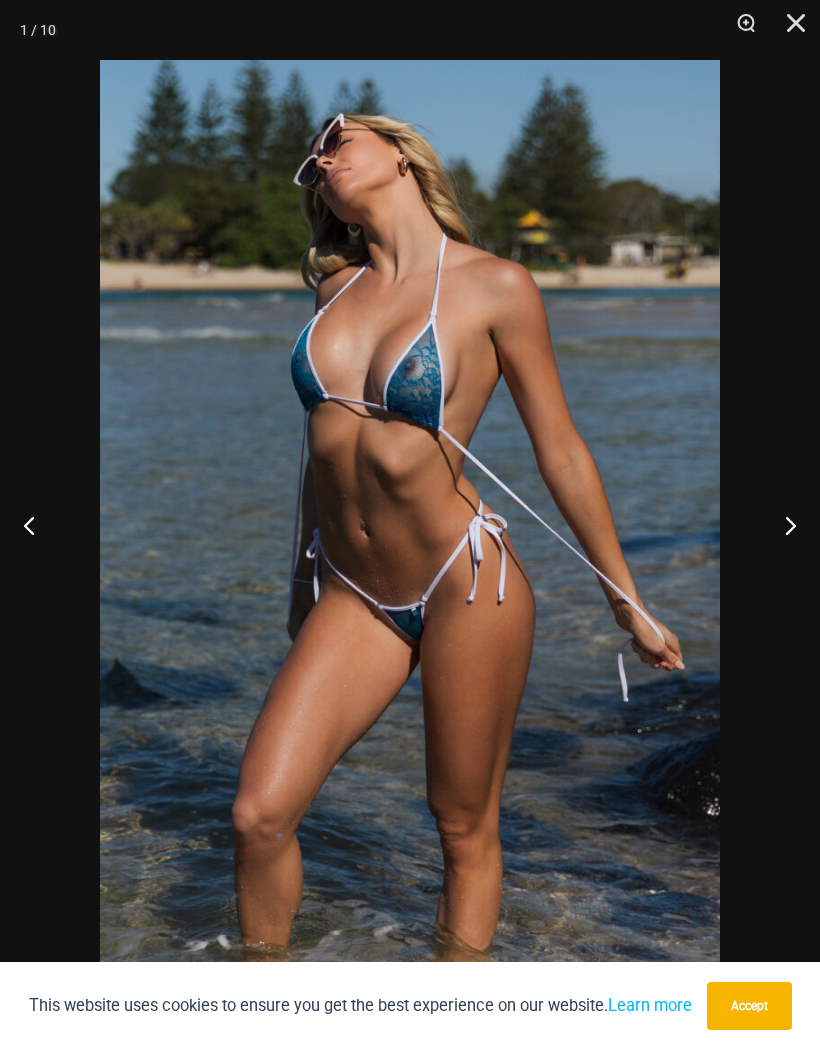 click at bounding box center [782, 525] 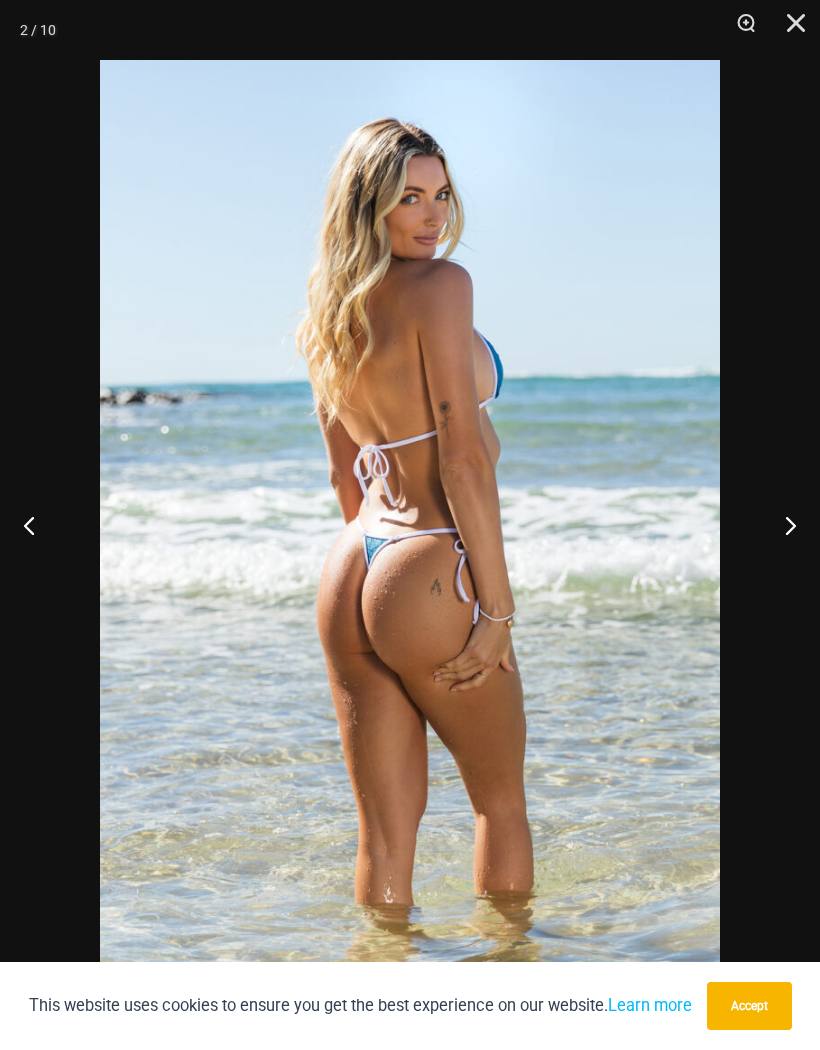 click at bounding box center (782, 525) 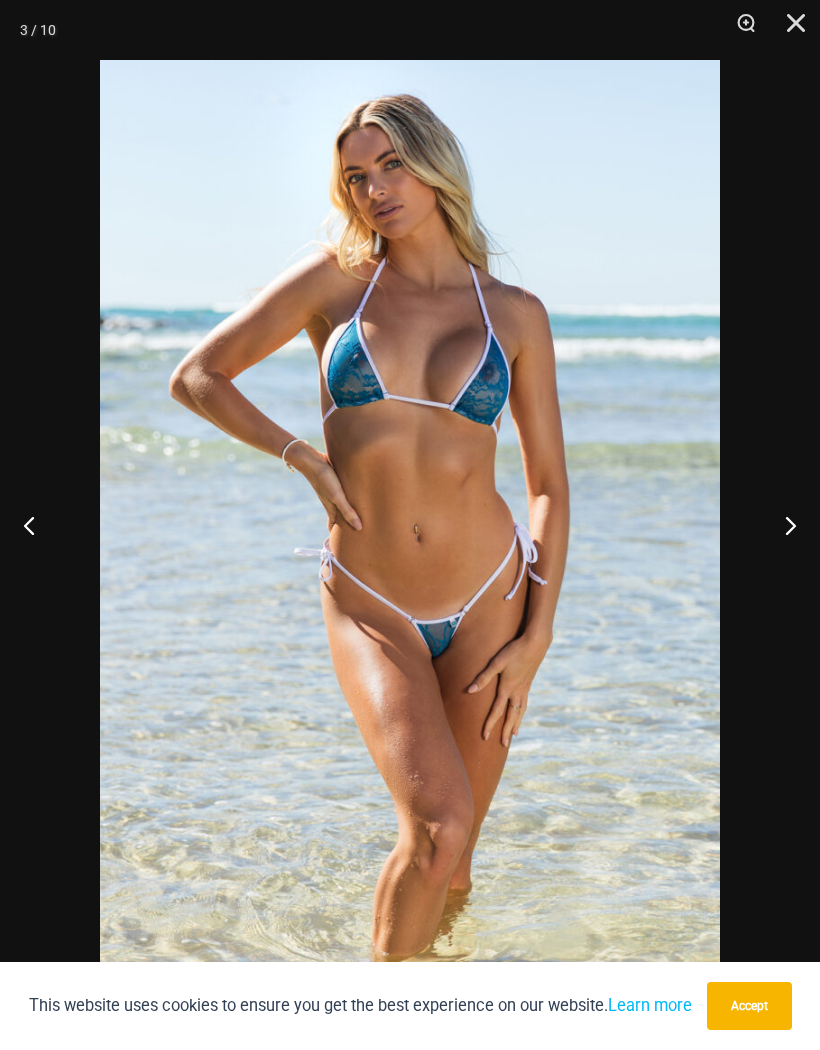 click at bounding box center (782, 525) 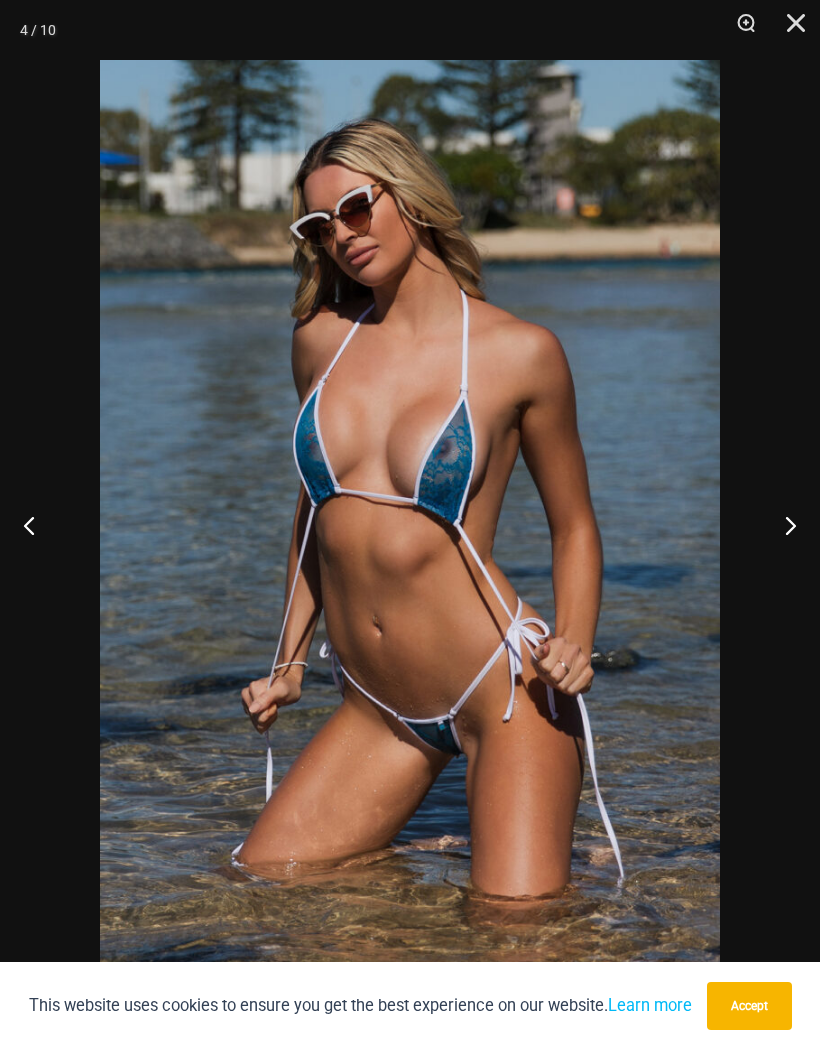 click at bounding box center (782, 525) 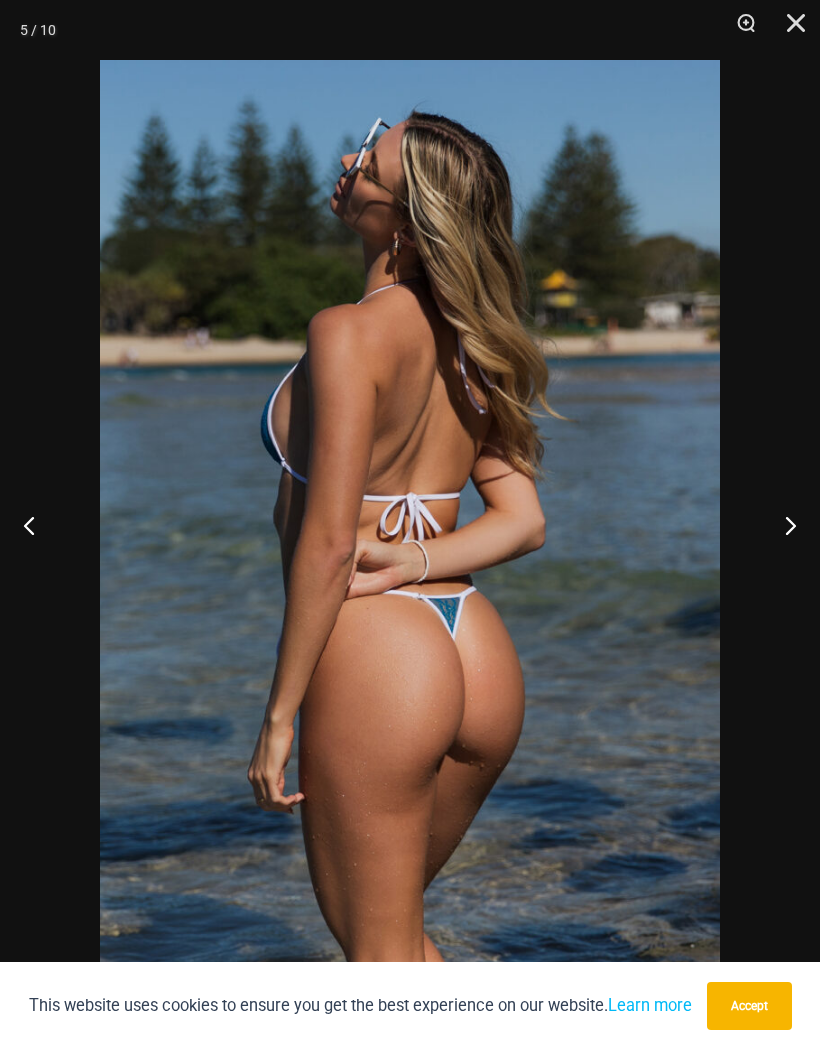 click at bounding box center (782, 525) 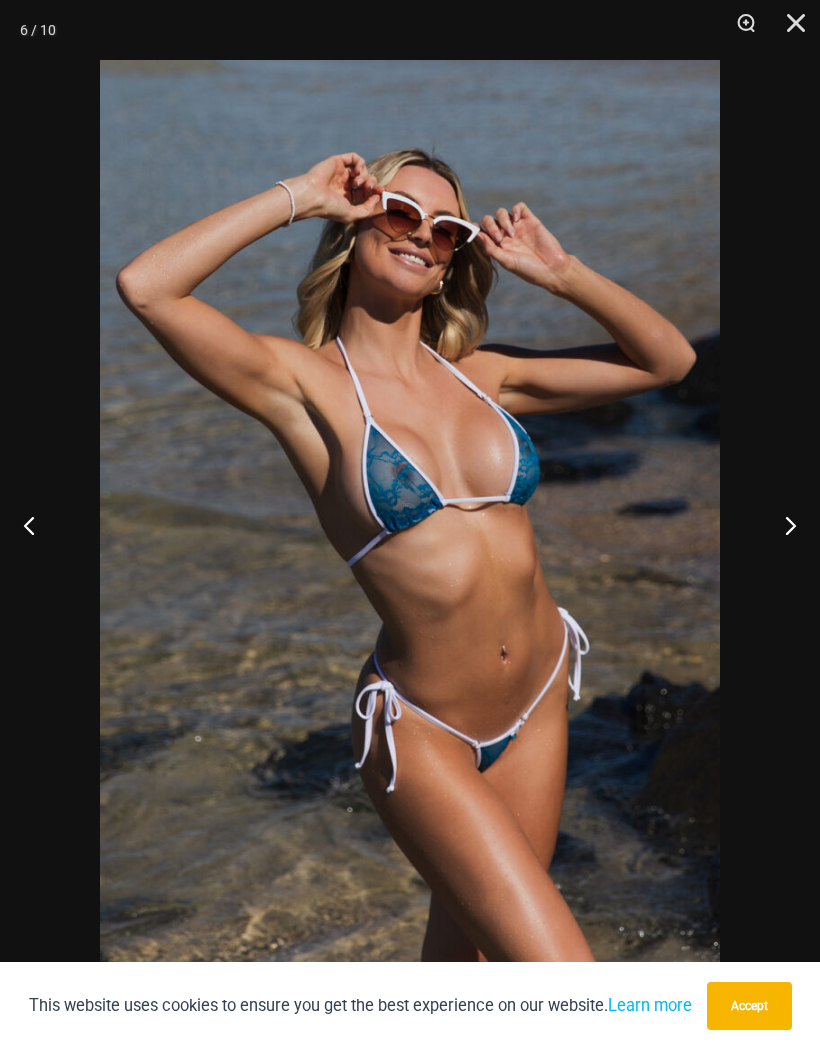 click at bounding box center [782, 525] 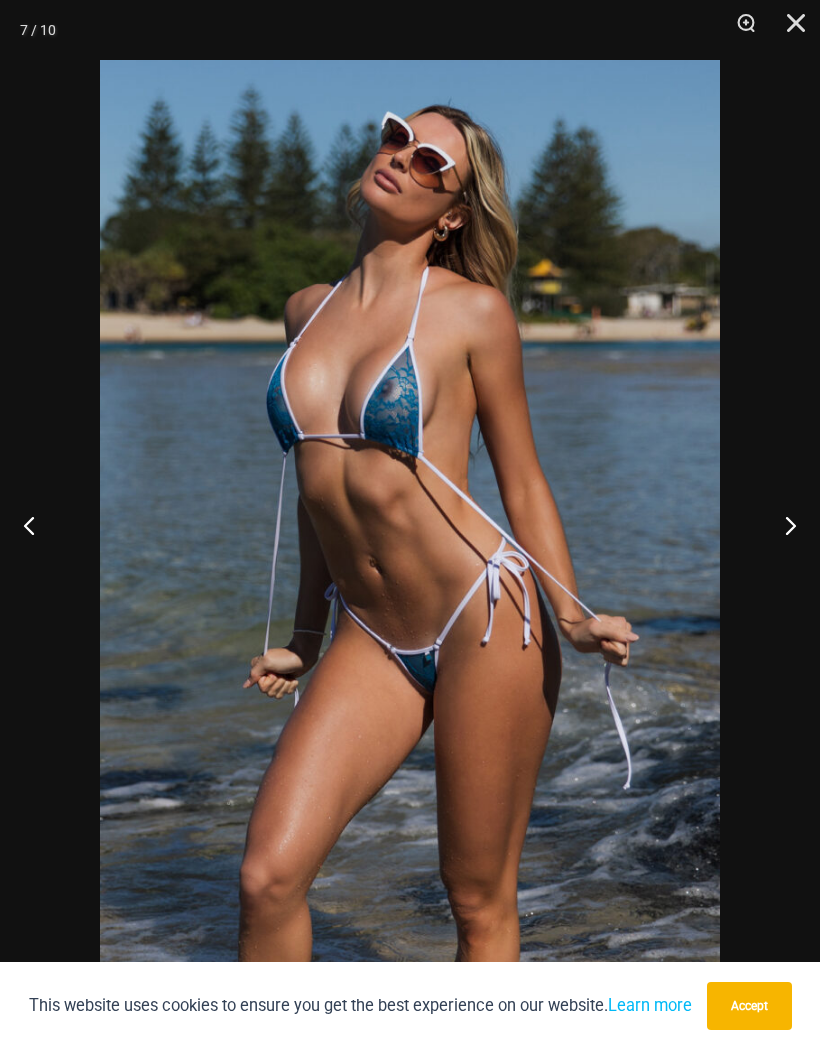 click at bounding box center (782, 525) 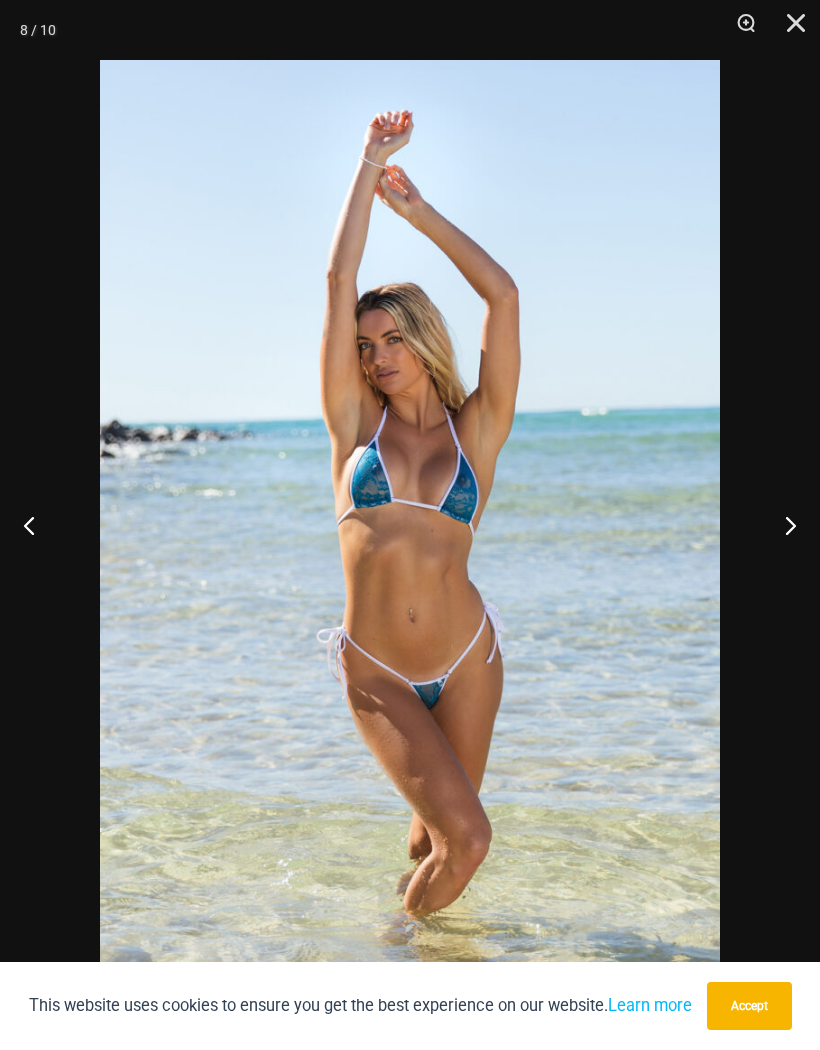 click at bounding box center [782, 525] 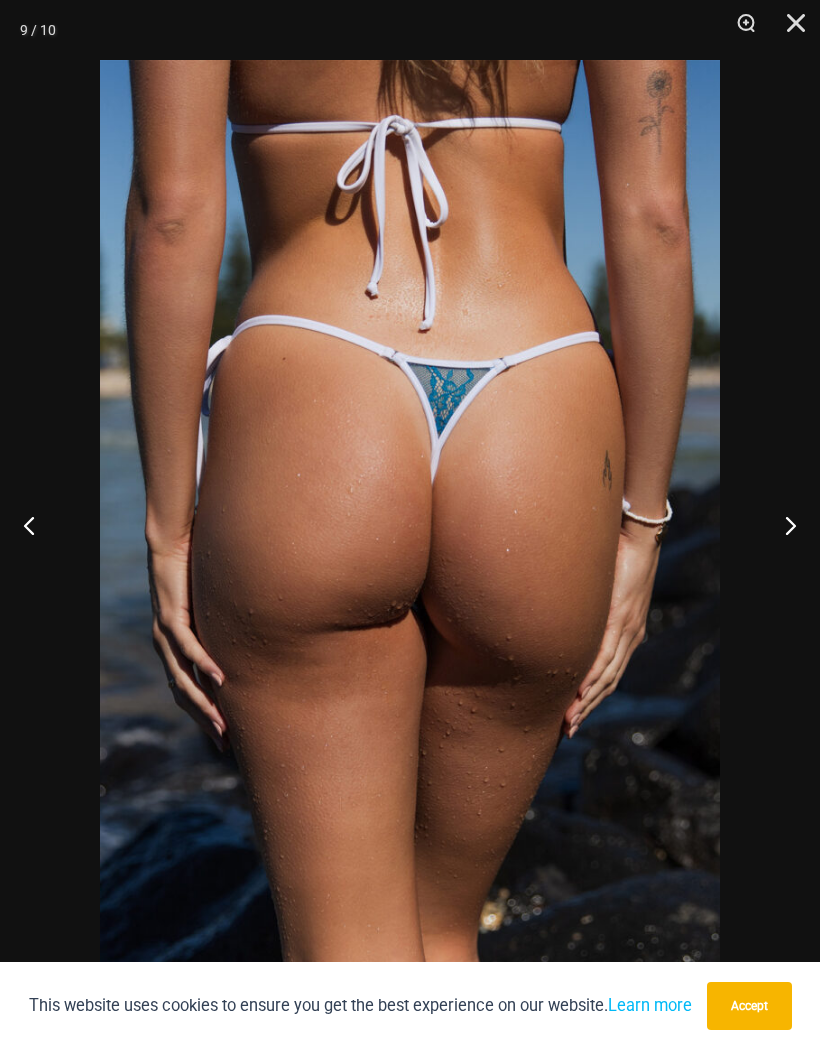 click at bounding box center (782, 525) 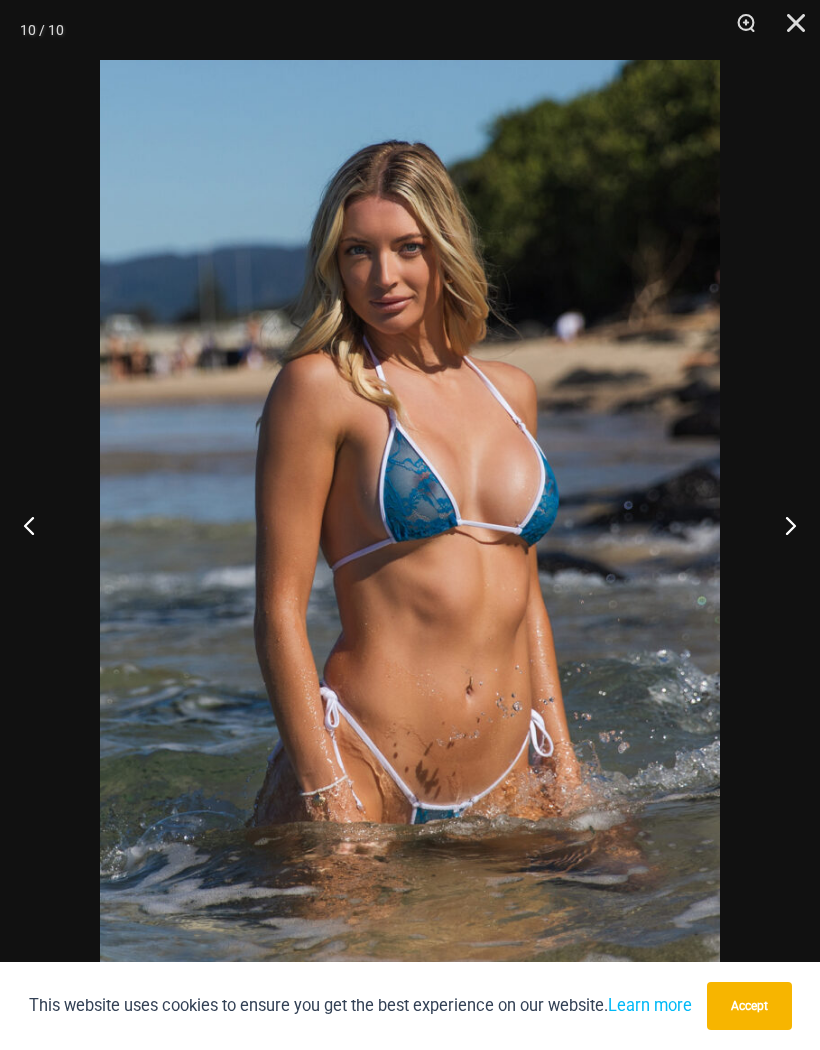 click at bounding box center [782, 525] 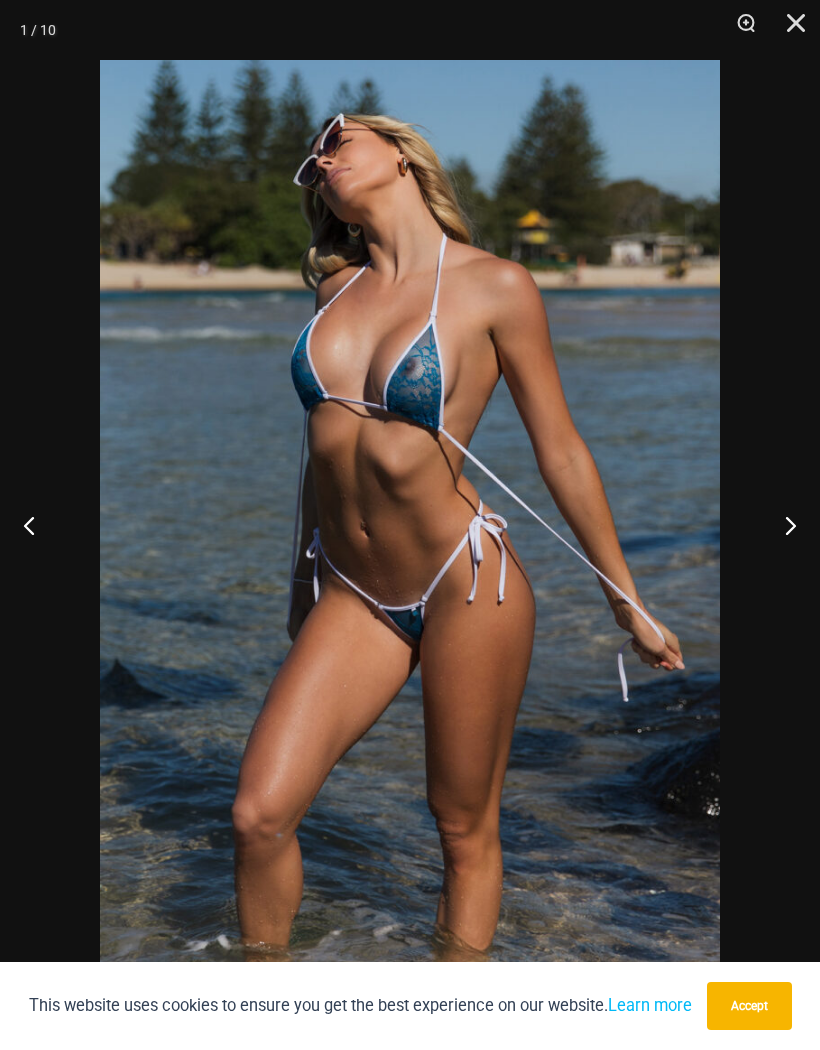 click at bounding box center (37, 525) 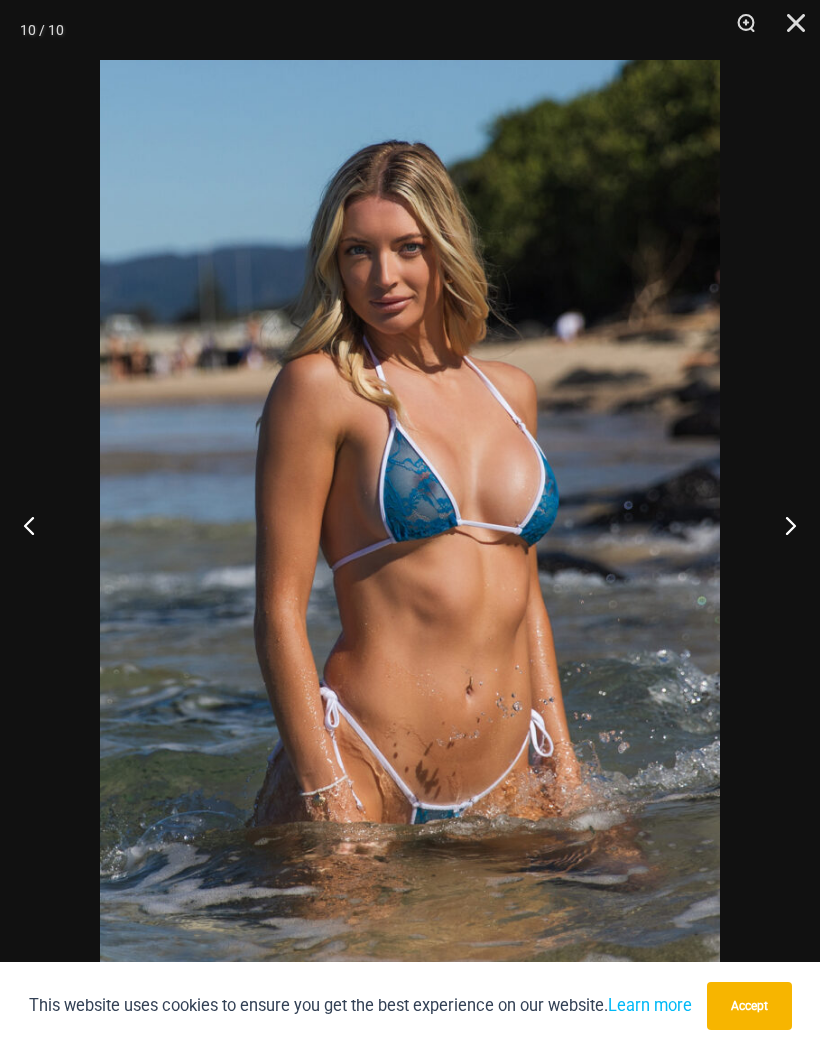 click at bounding box center [782, 525] 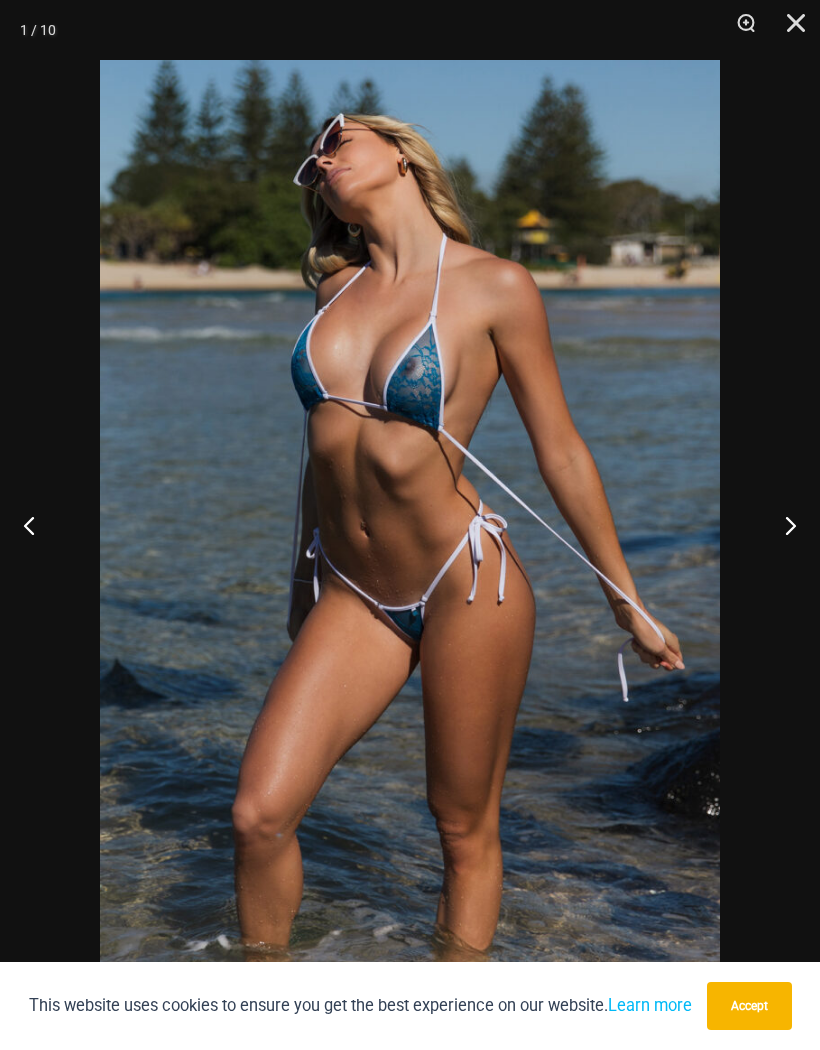 click at bounding box center (782, 525) 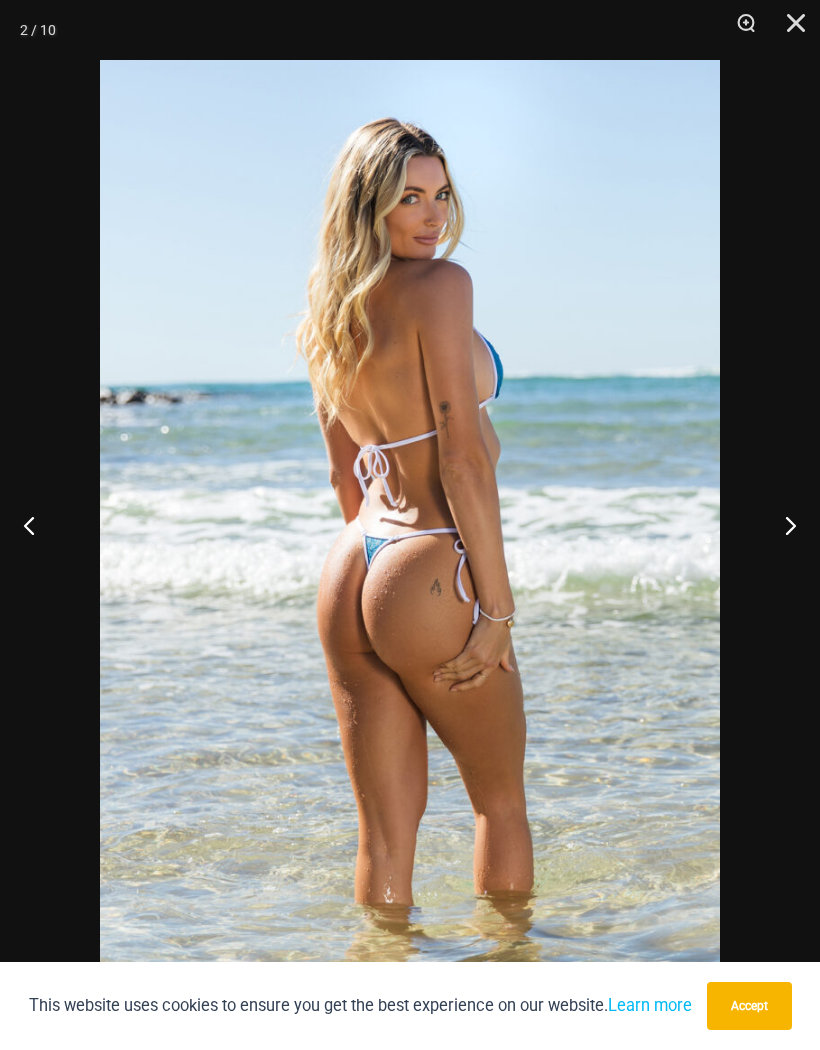 click at bounding box center (789, 30) 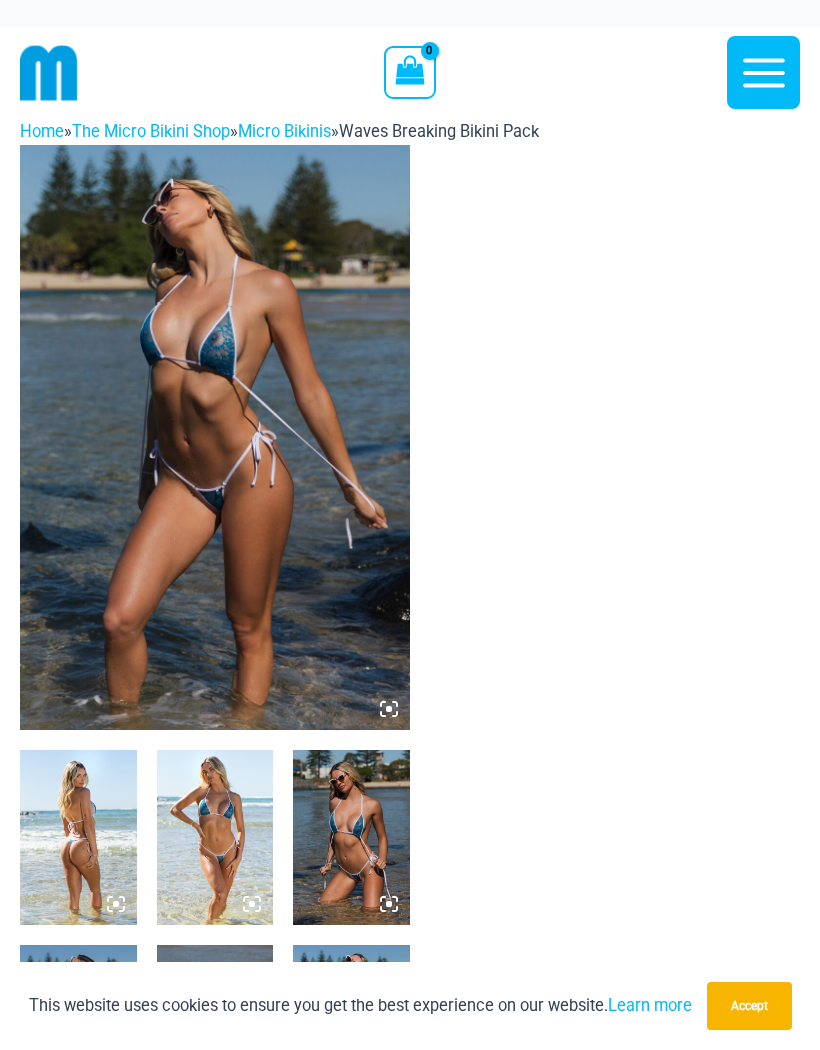 click at bounding box center (351, 837) 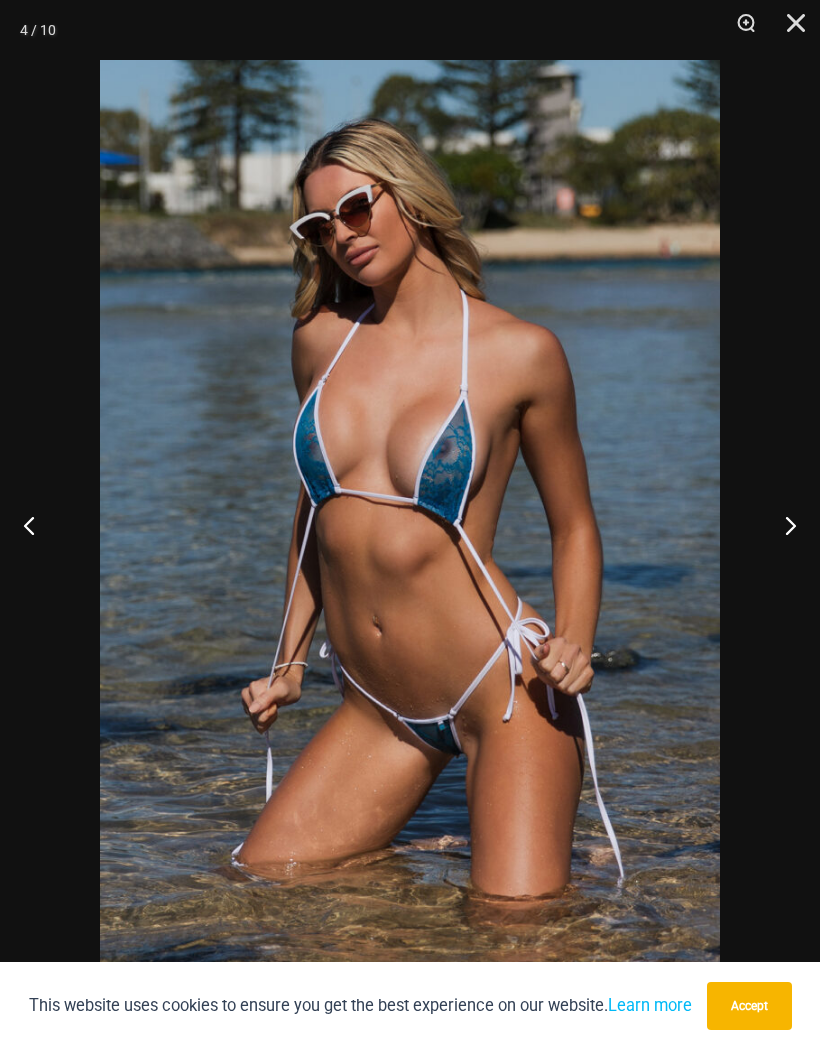 click at bounding box center (789, 30) 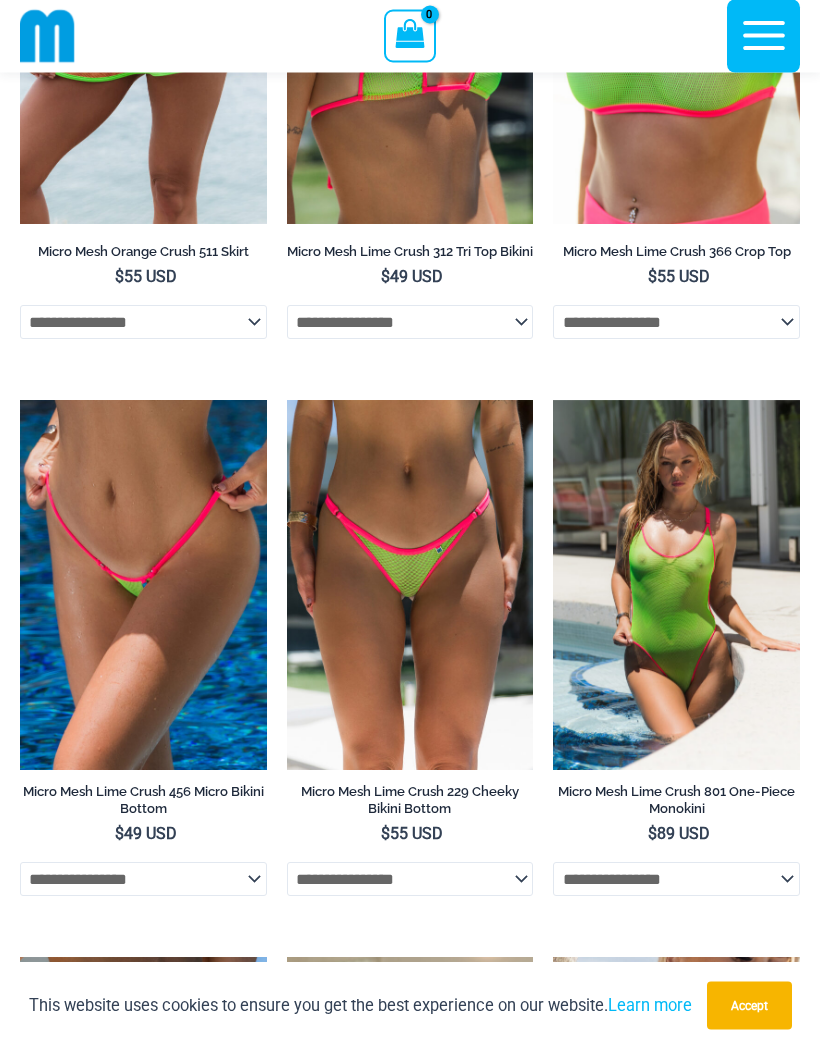 scroll, scrollTop: 3768, scrollLeft: 0, axis: vertical 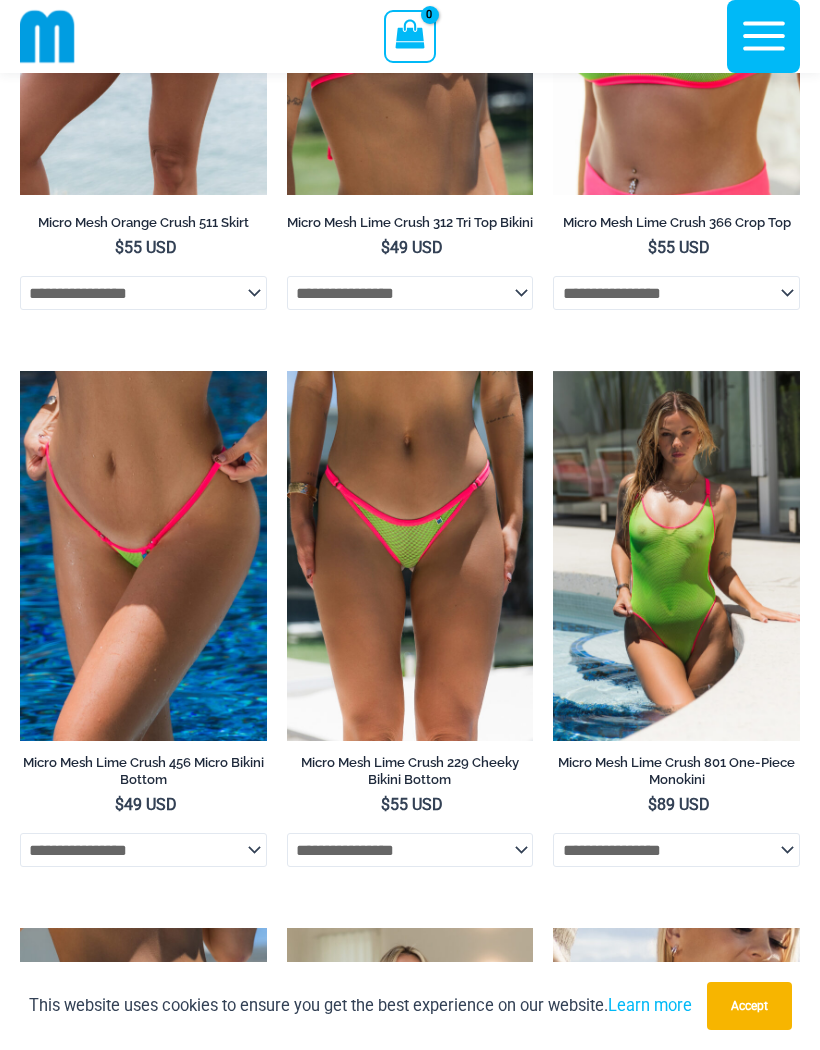 click at bounding box center (20, 371) 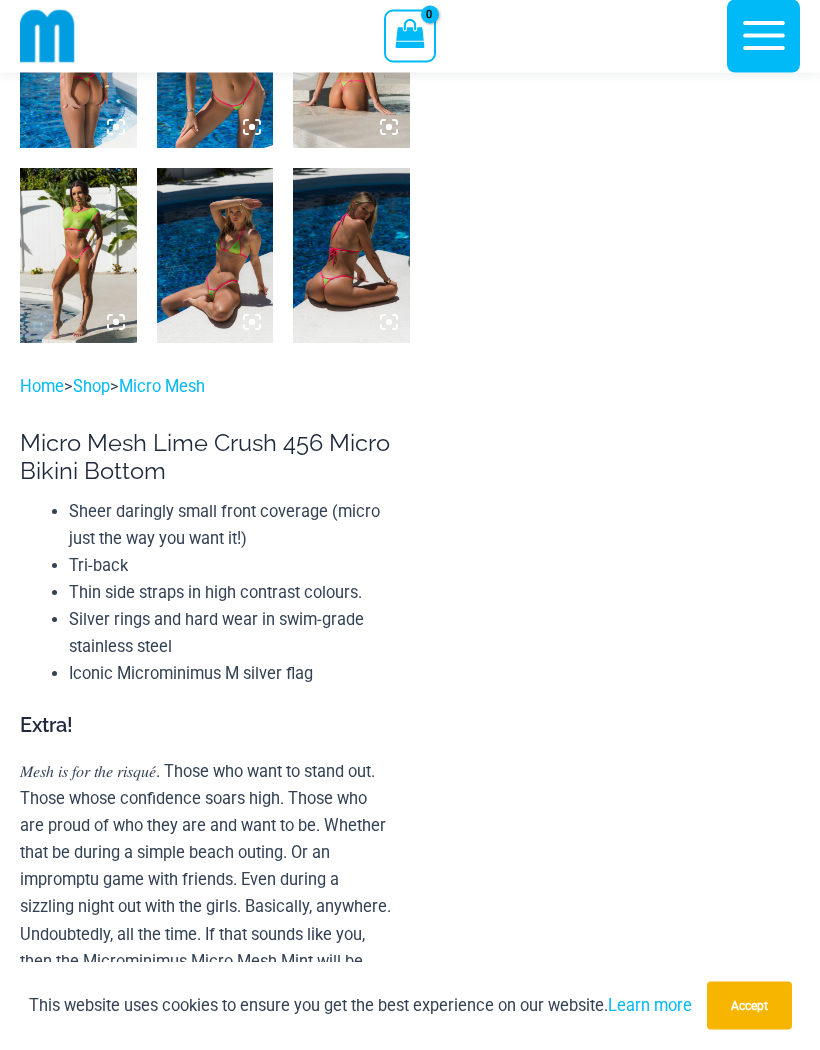 scroll, scrollTop: 760, scrollLeft: 0, axis: vertical 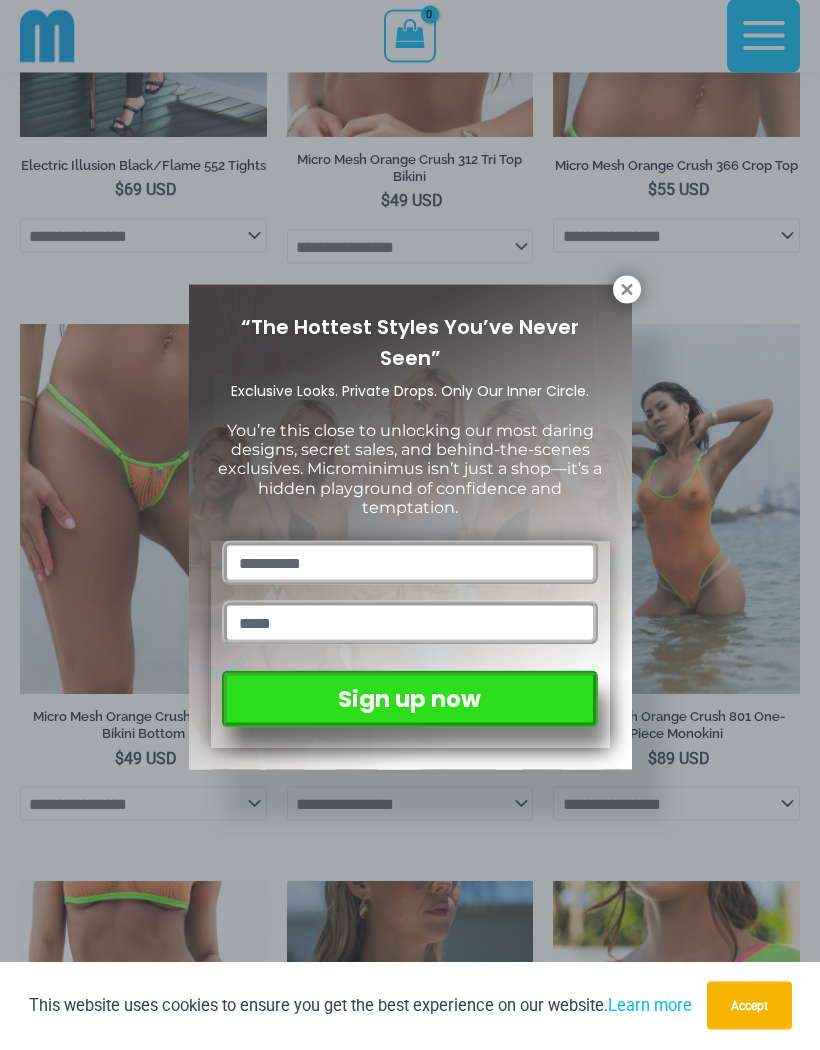 click on "“The Hottest Styles You’ve Never Seen” Exclusive Looks. Private Drops. Only Our Inner Circle. You’re this close to unlocking our most daring designs, secret sales, and behind-the-scenes exclusives. Microminimus isn’t just a shop—it’s a hidden playground of confidence and temptation. Sign up now" at bounding box center (410, 527) 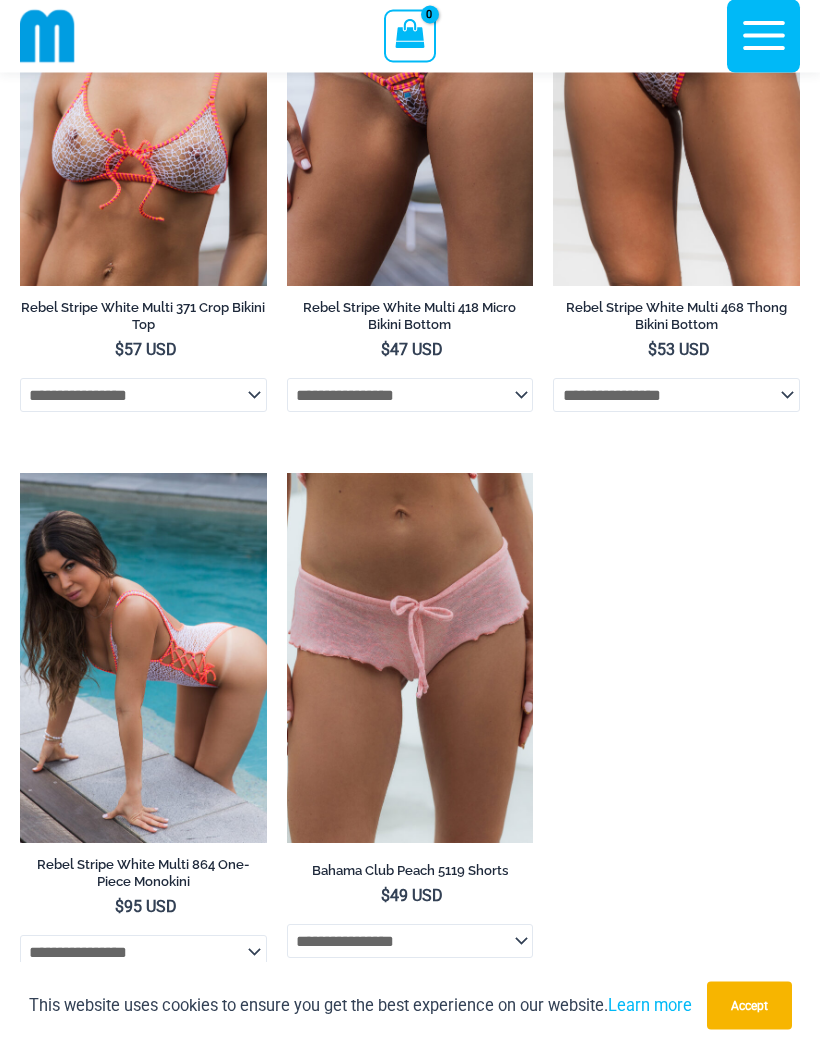 scroll, scrollTop: 5980, scrollLeft: 0, axis: vertical 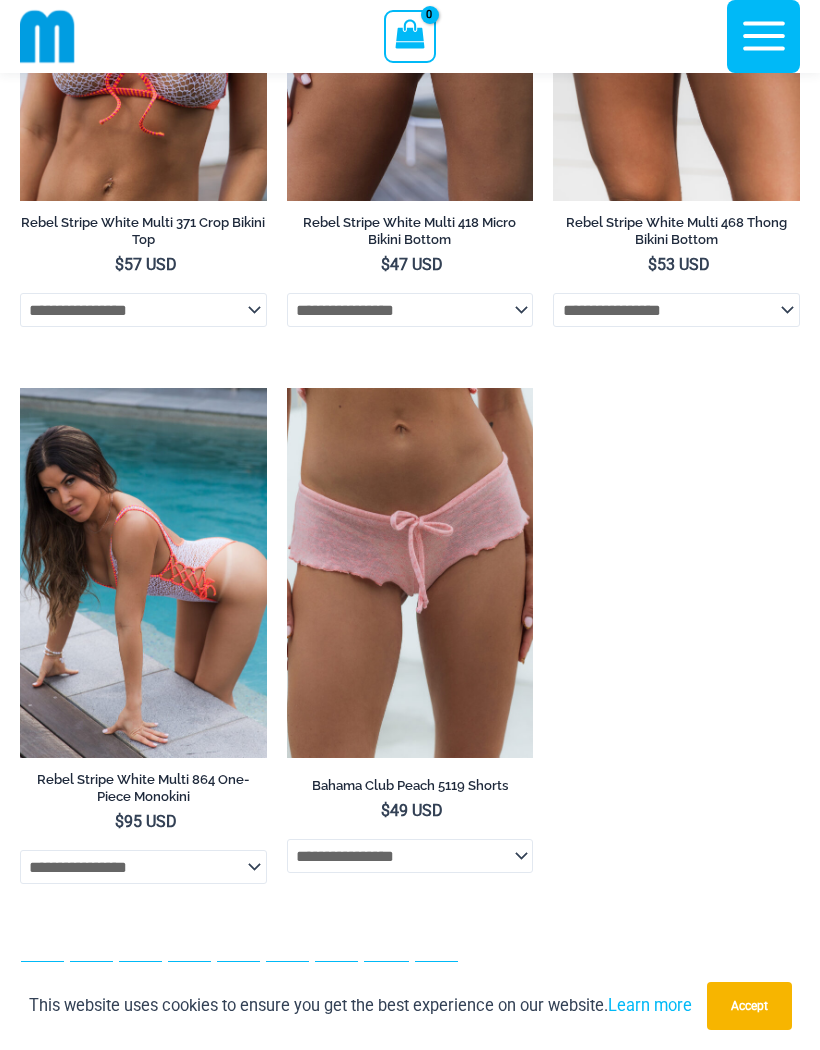 click on "2" at bounding box center [91, 982] 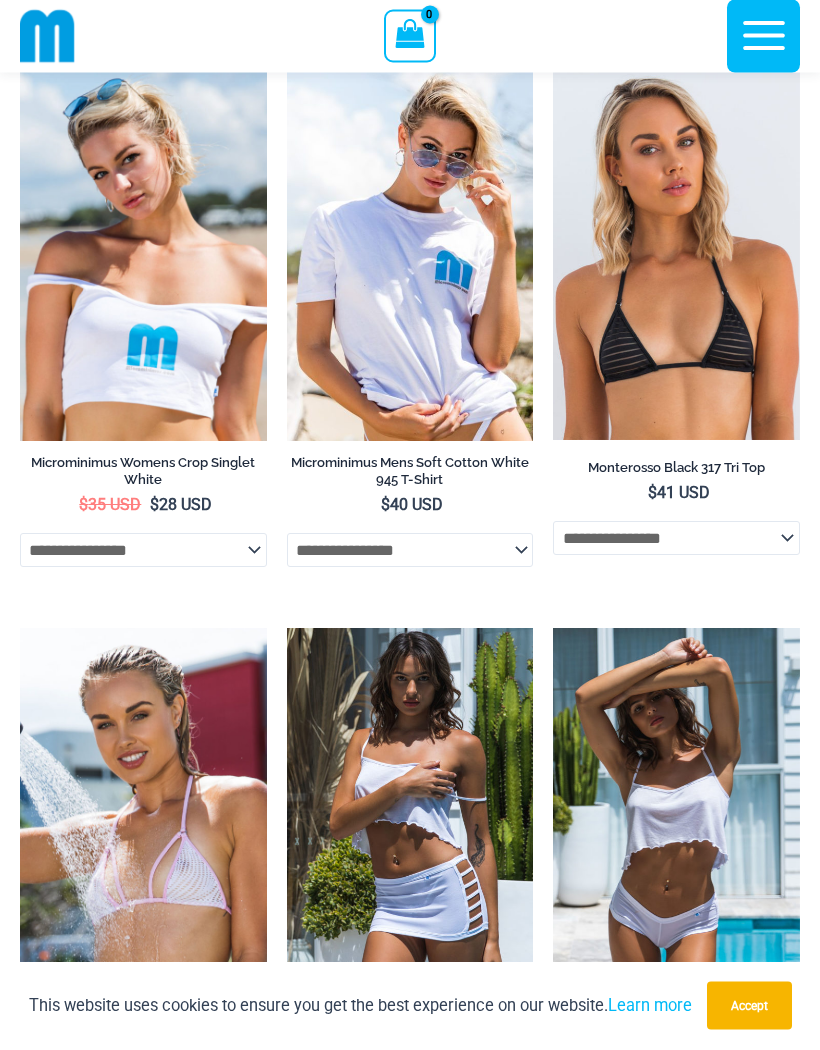 scroll, scrollTop: 2326, scrollLeft: 0, axis: vertical 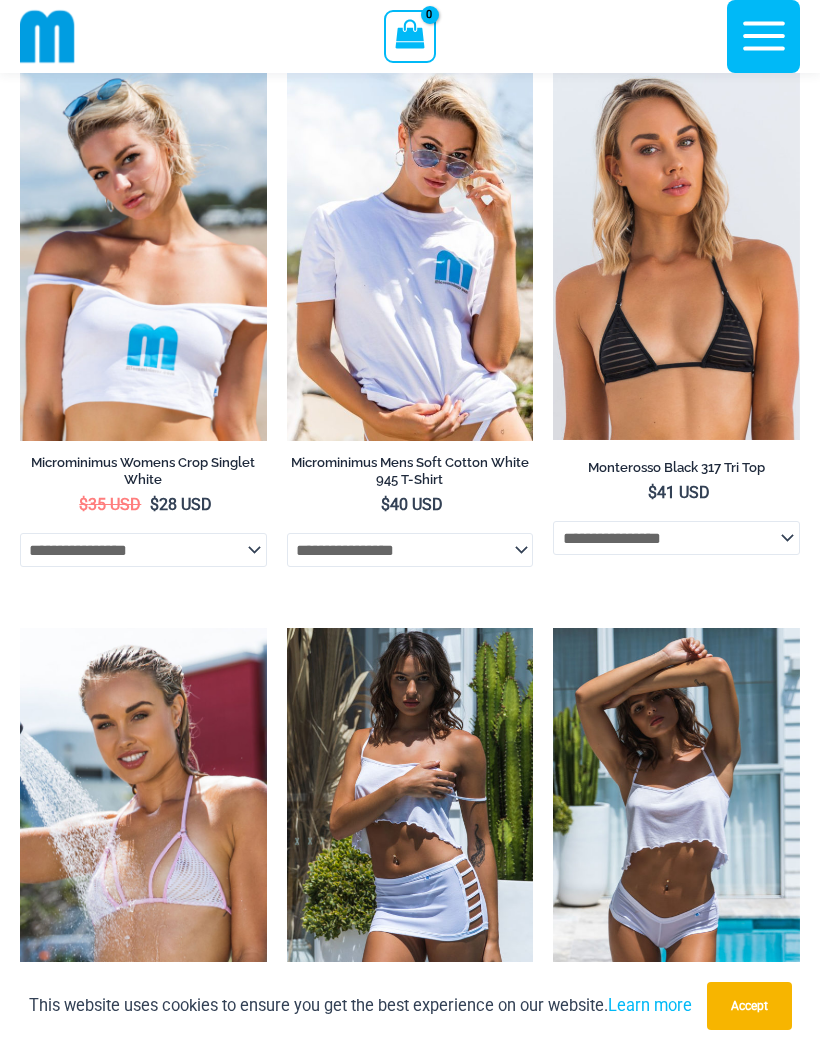 click on "Microminimus Womens Crop Singlet White" at bounding box center [143, 471] 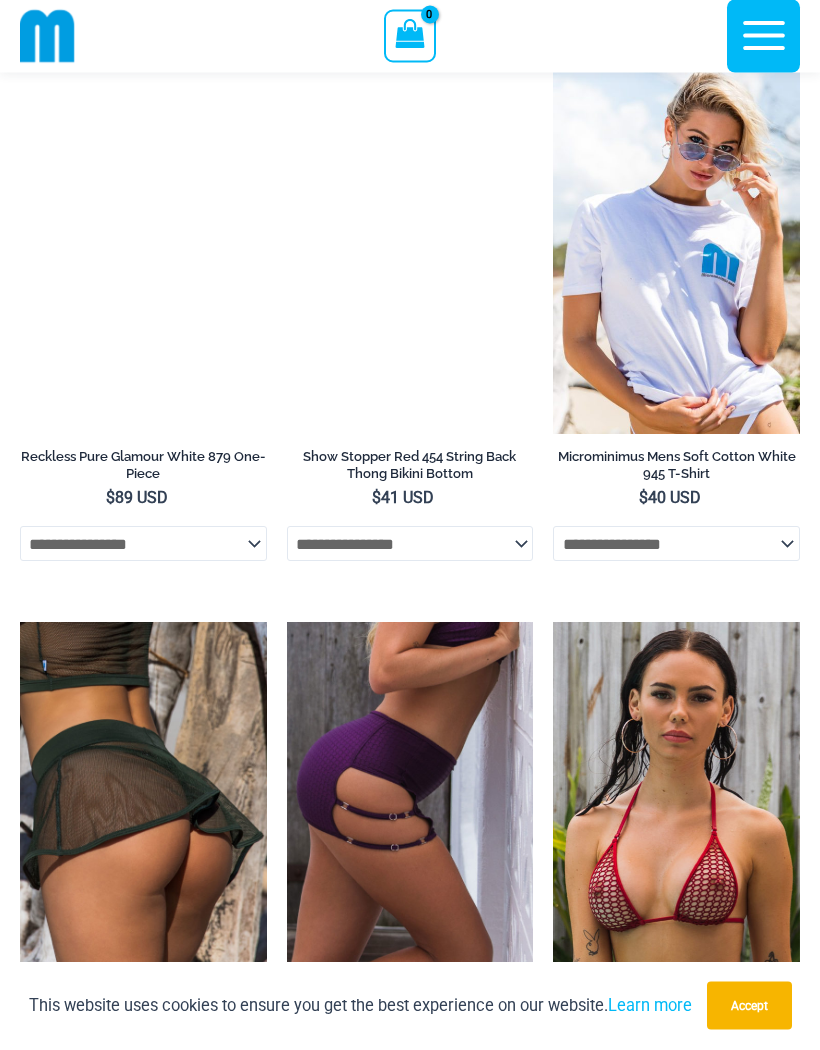 scroll, scrollTop: 2724, scrollLeft: 0, axis: vertical 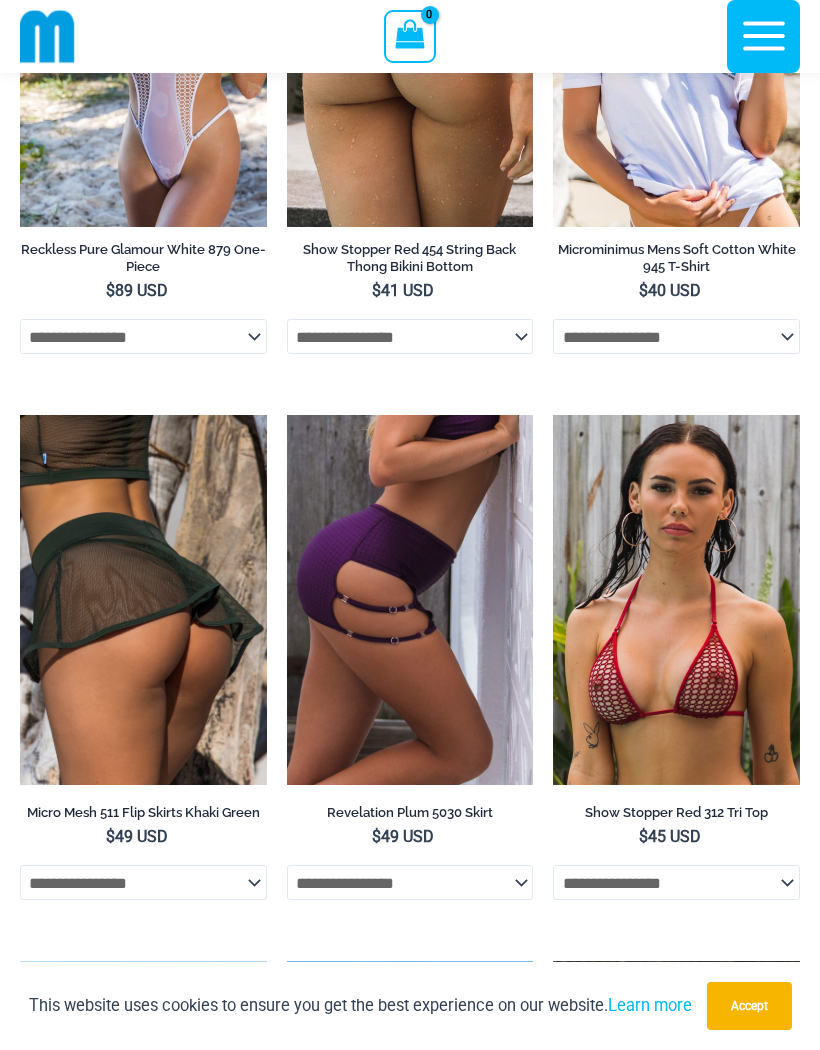 click at bounding box center (553, 415) 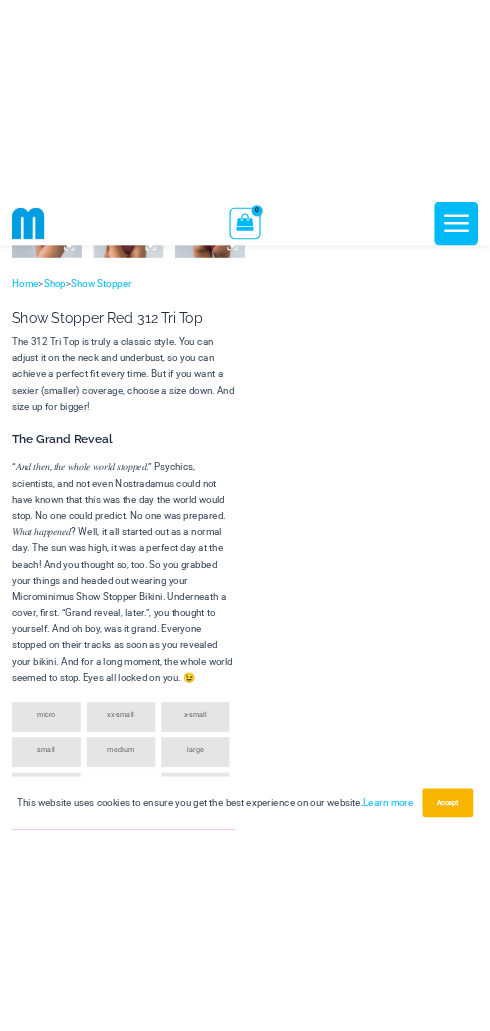 scroll, scrollTop: 1615, scrollLeft: 0, axis: vertical 